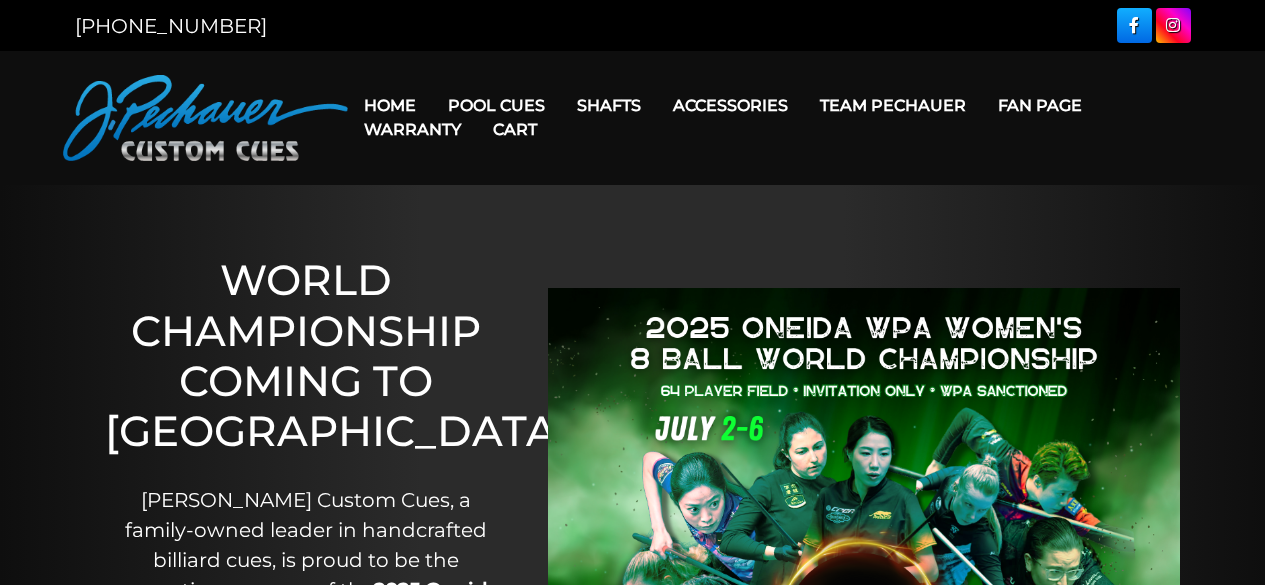 scroll, scrollTop: 0, scrollLeft: 0, axis: both 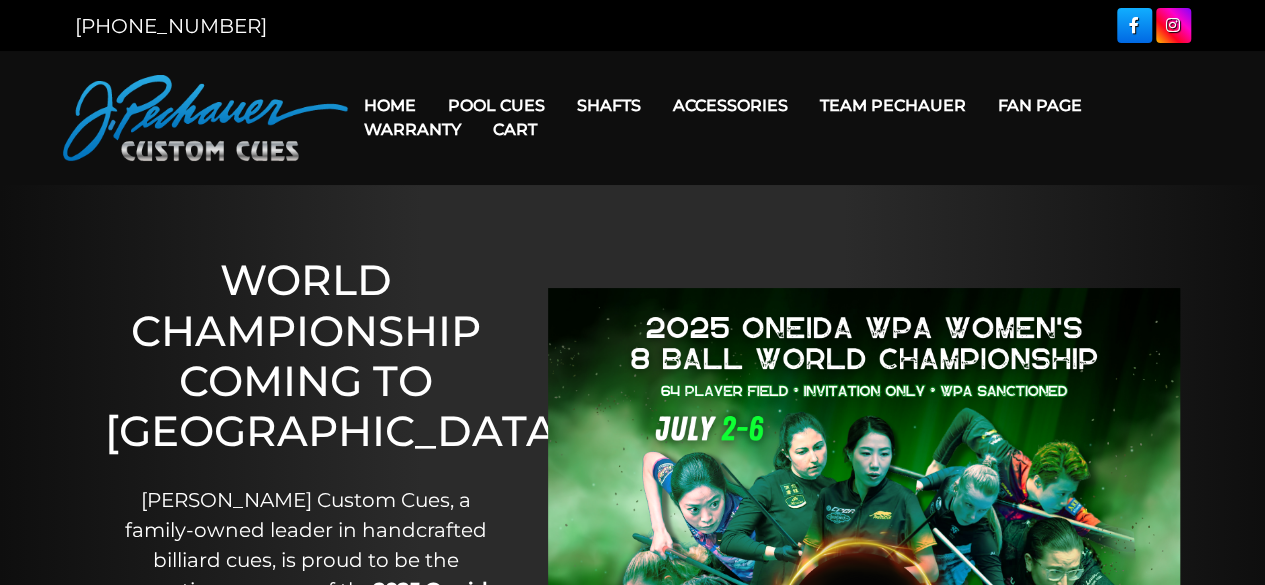 click on "Team Pechauer" at bounding box center (893, 105) 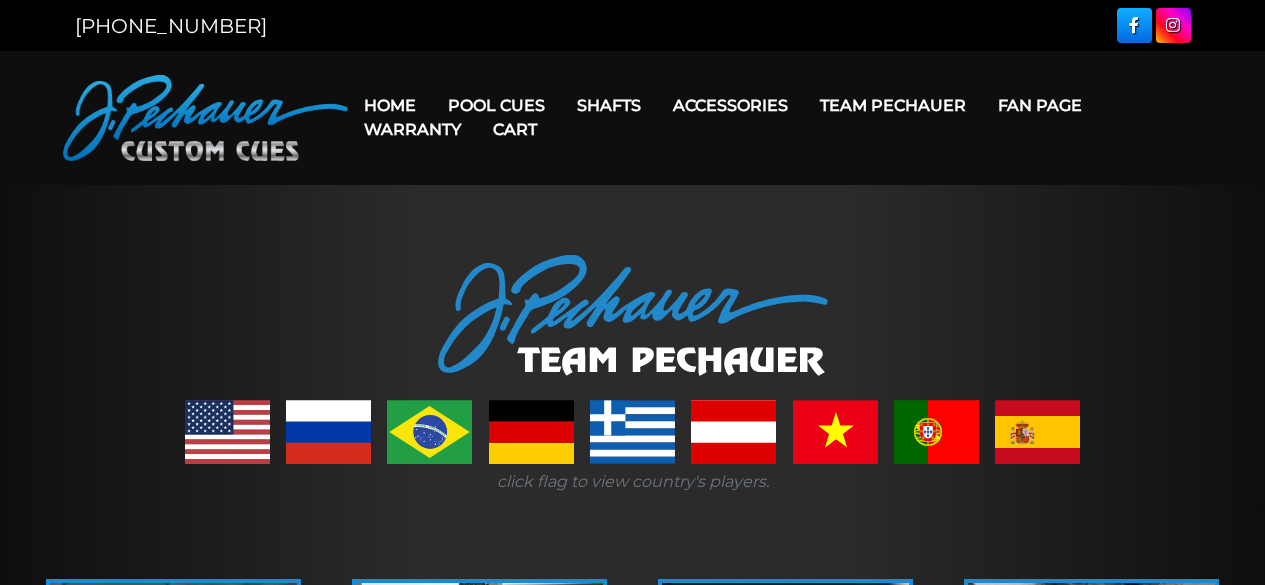 scroll, scrollTop: 0, scrollLeft: 0, axis: both 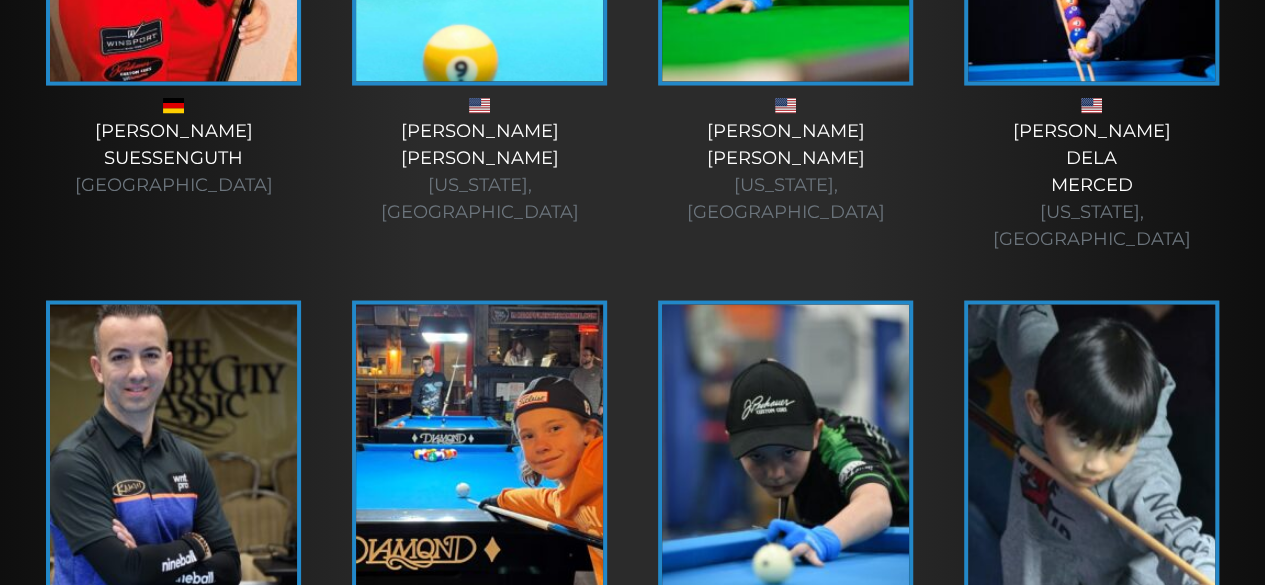 click at bounding box center [173, 450] 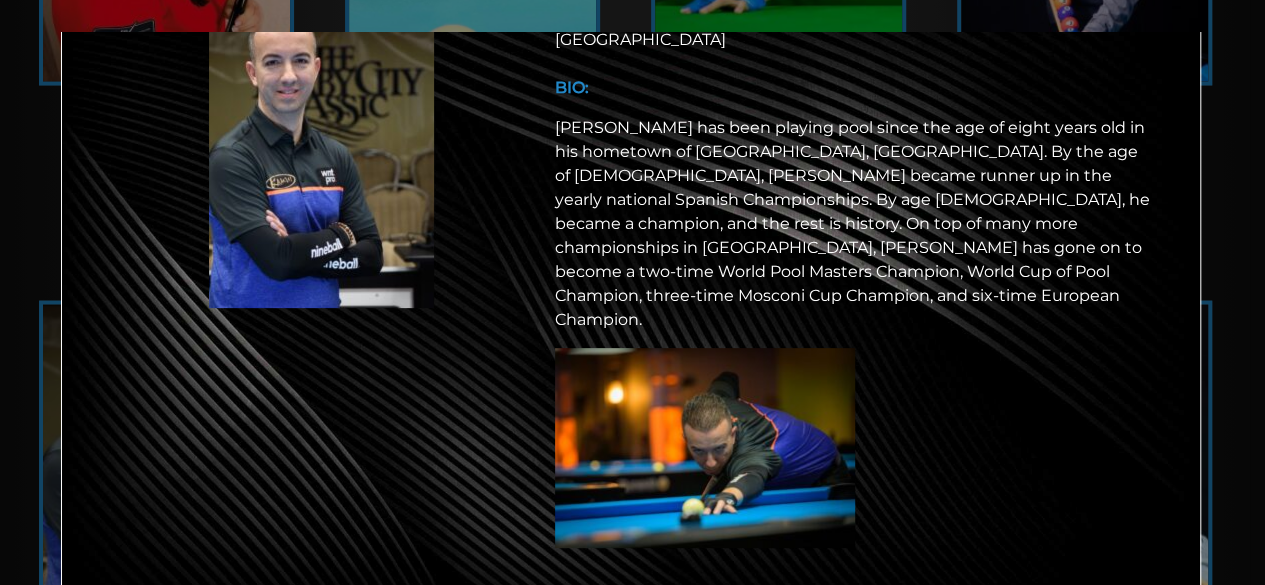 scroll, scrollTop: 0, scrollLeft: 0, axis: both 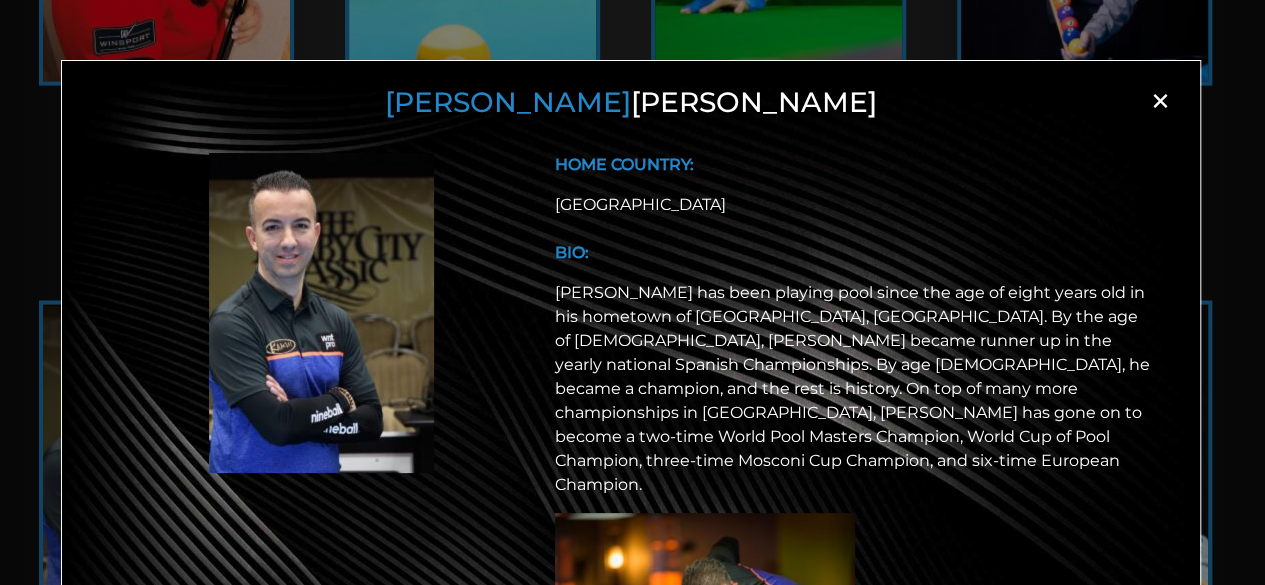 click on "×" at bounding box center [1160, 101] 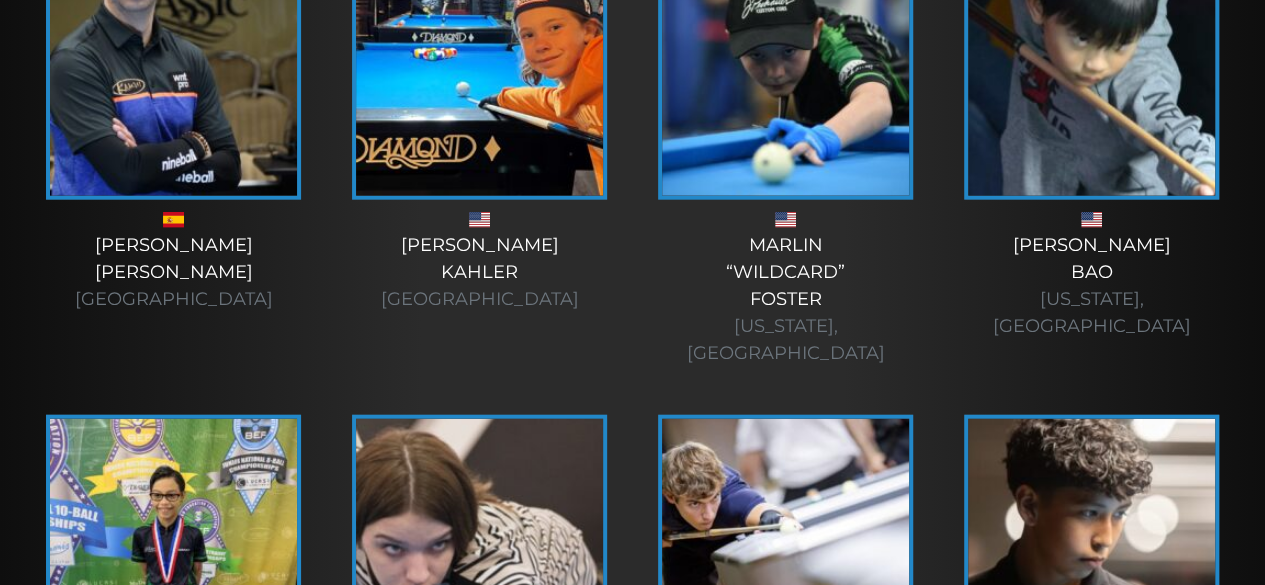 scroll, scrollTop: 6088, scrollLeft: 0, axis: vertical 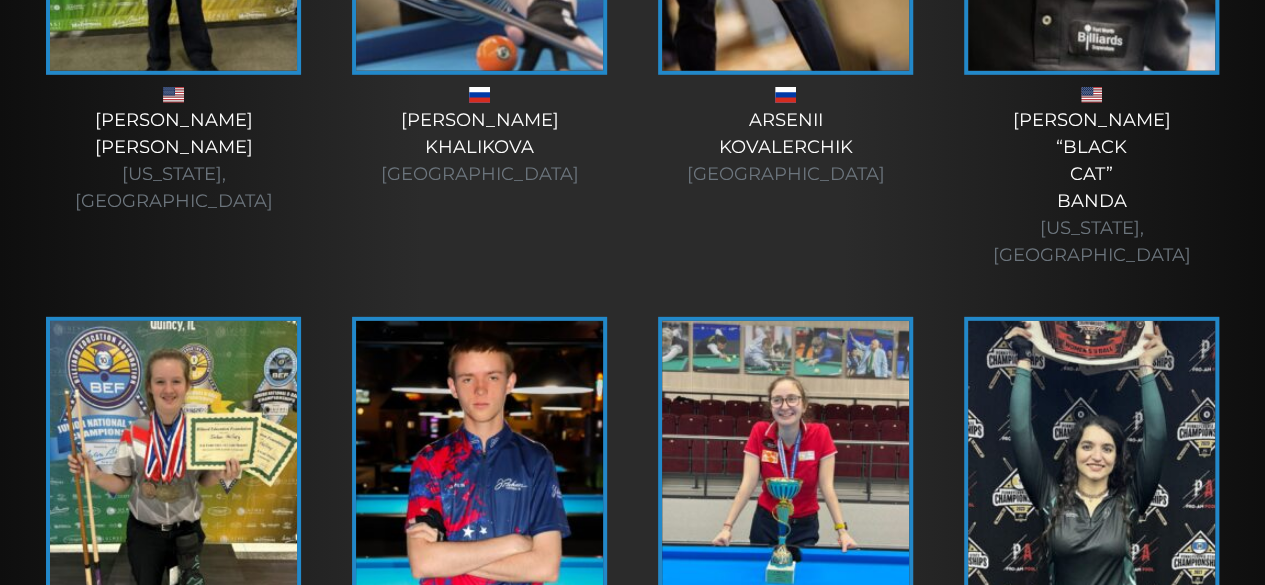 click at bounding box center [173, 467] 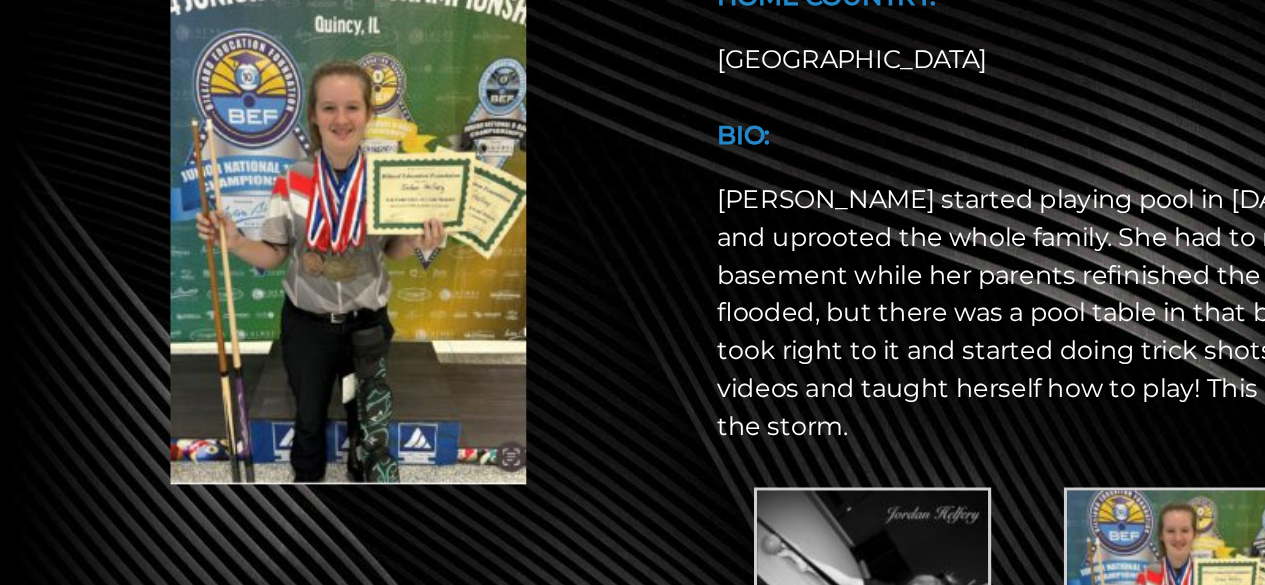 scroll, scrollTop: 6714, scrollLeft: 0, axis: vertical 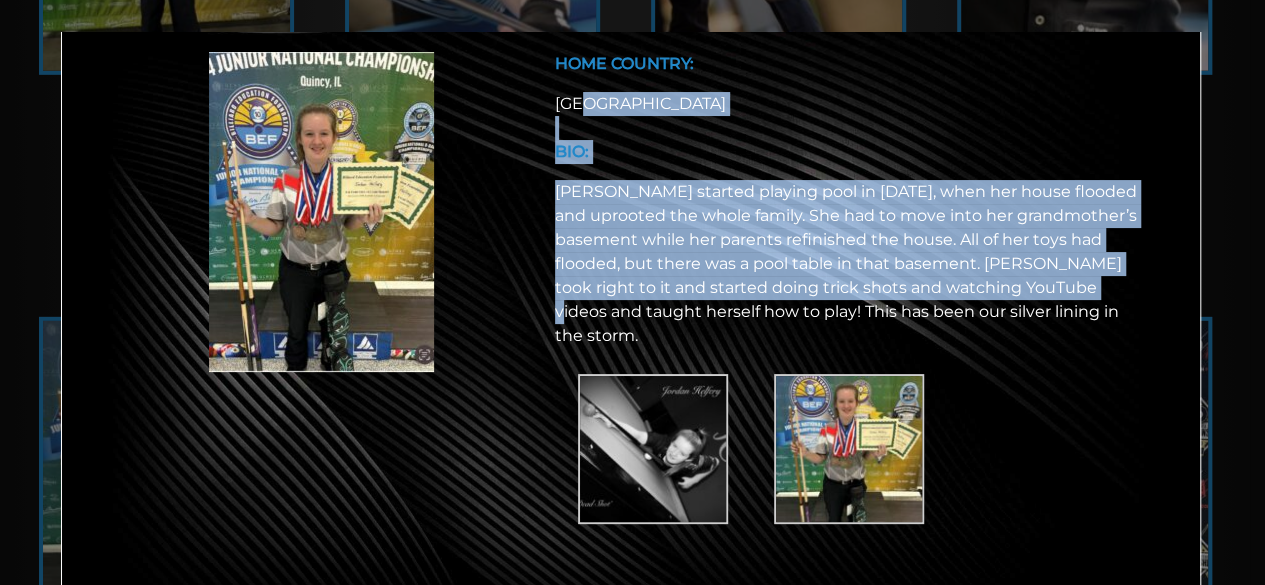 drag, startPoint x: 1248, startPoint y: 287, endPoint x: 1254, endPoint y: 101, distance: 186.09676 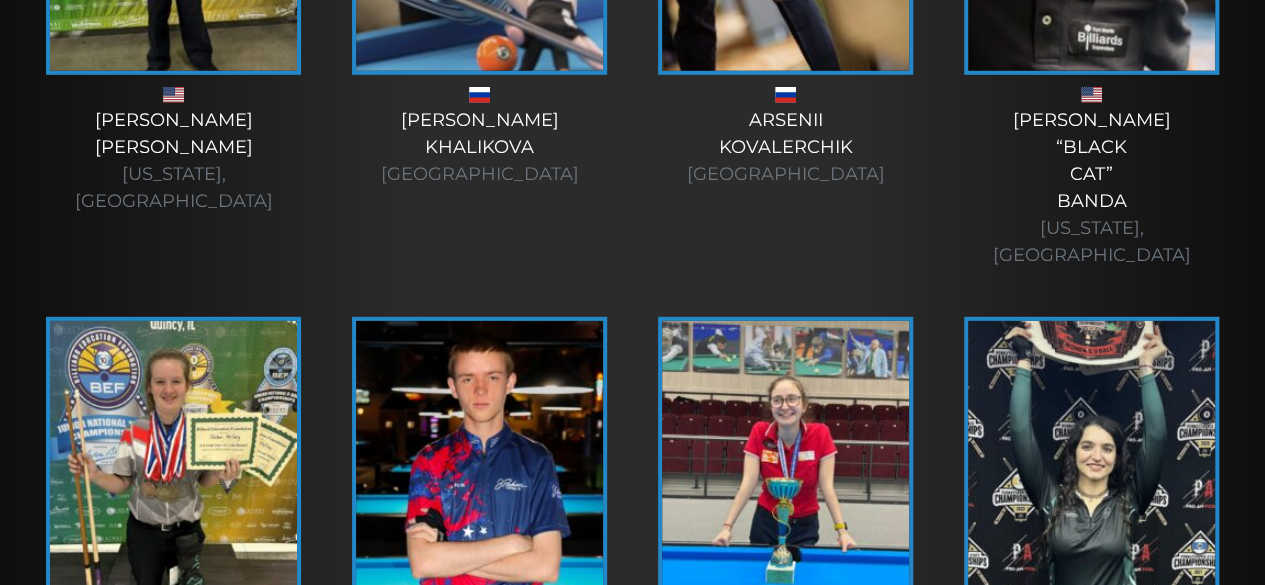 click at bounding box center (1091, 467) 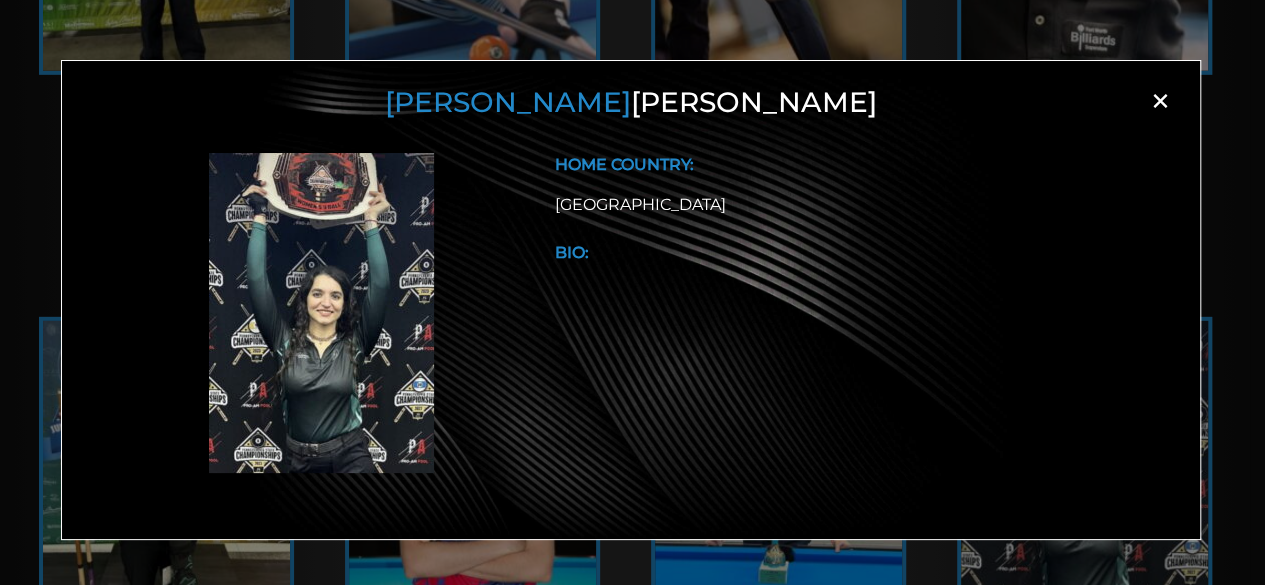click on "×" at bounding box center [1160, 101] 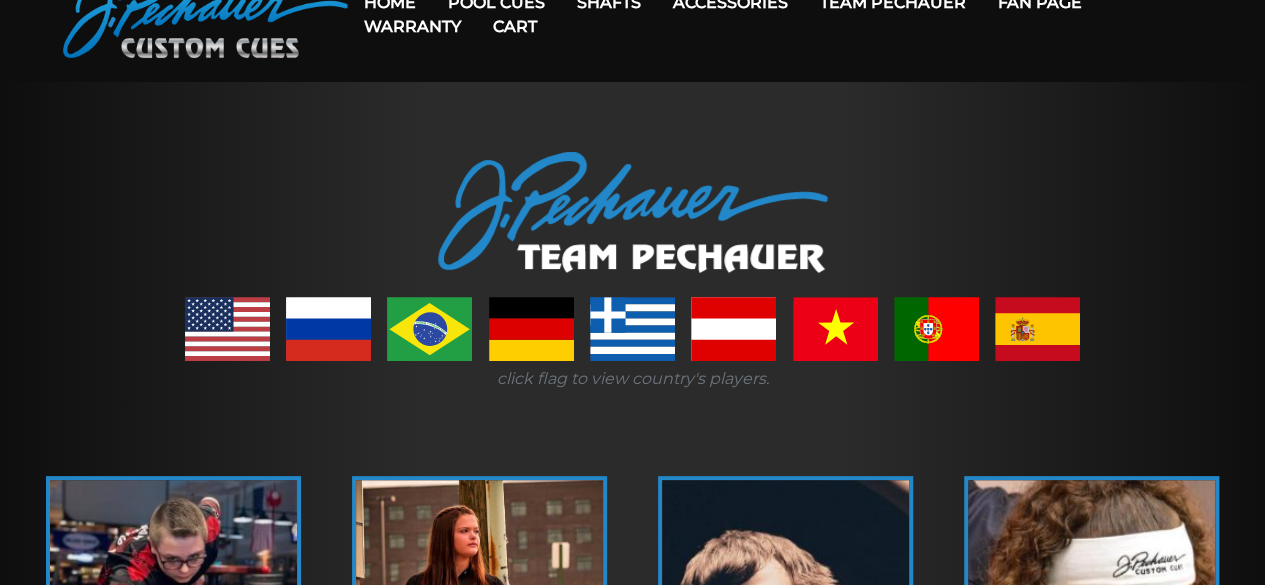 scroll, scrollTop: 0, scrollLeft: 0, axis: both 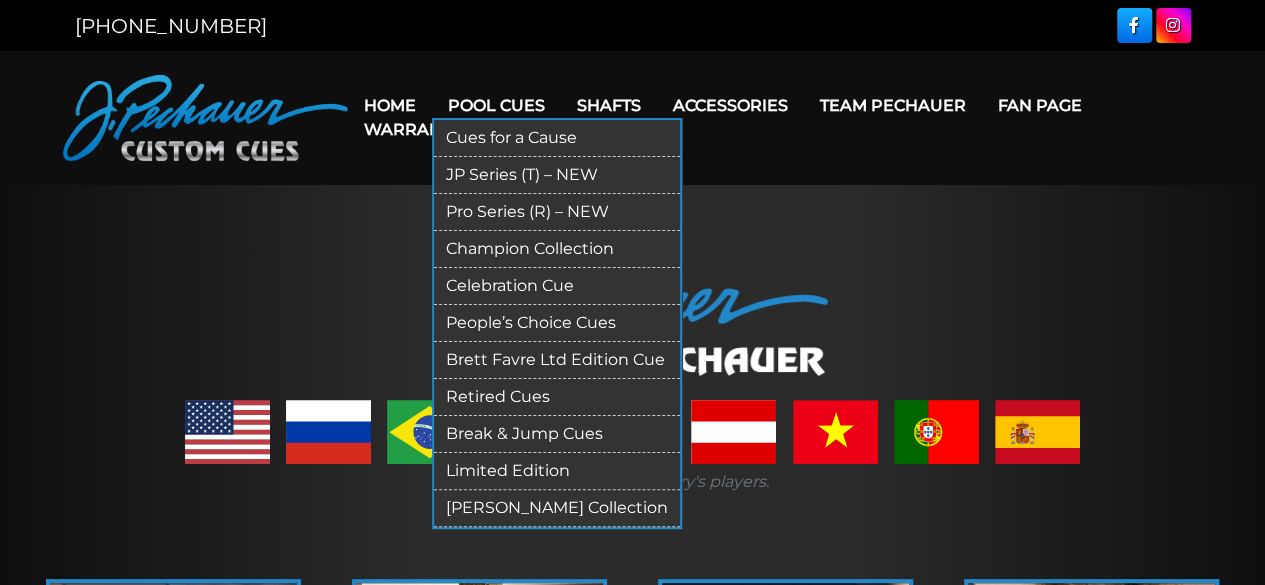 click on "[PERSON_NAME] Collection" at bounding box center (557, 508) 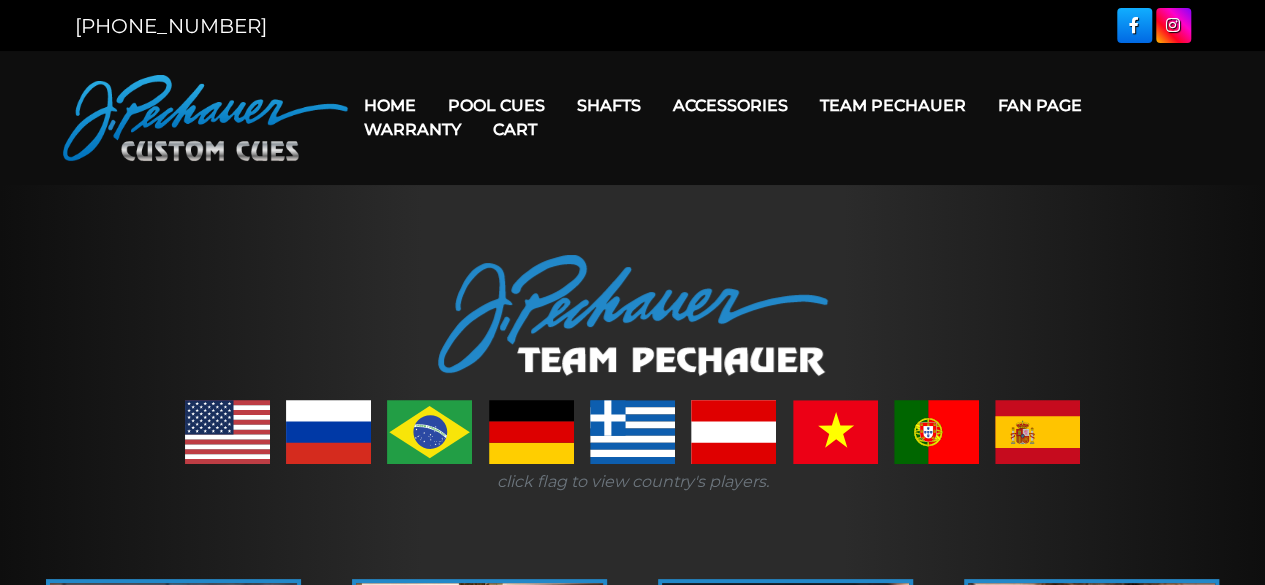 click on "Cart" at bounding box center (515, 129) 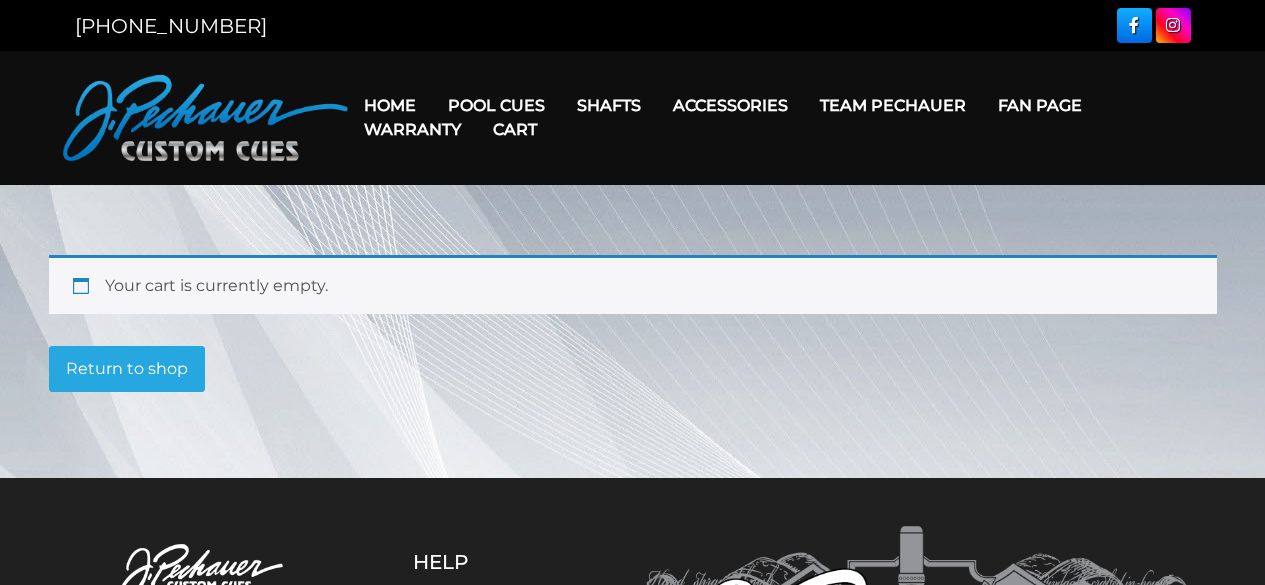 scroll, scrollTop: 0, scrollLeft: 0, axis: both 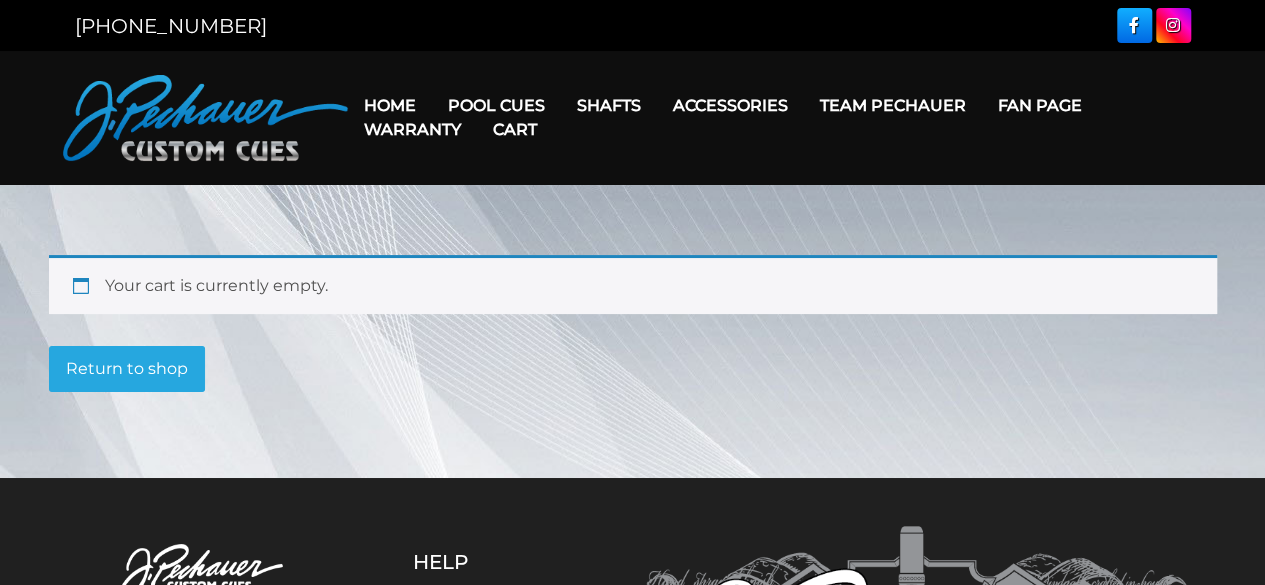 click on "Cart" at bounding box center (515, 129) 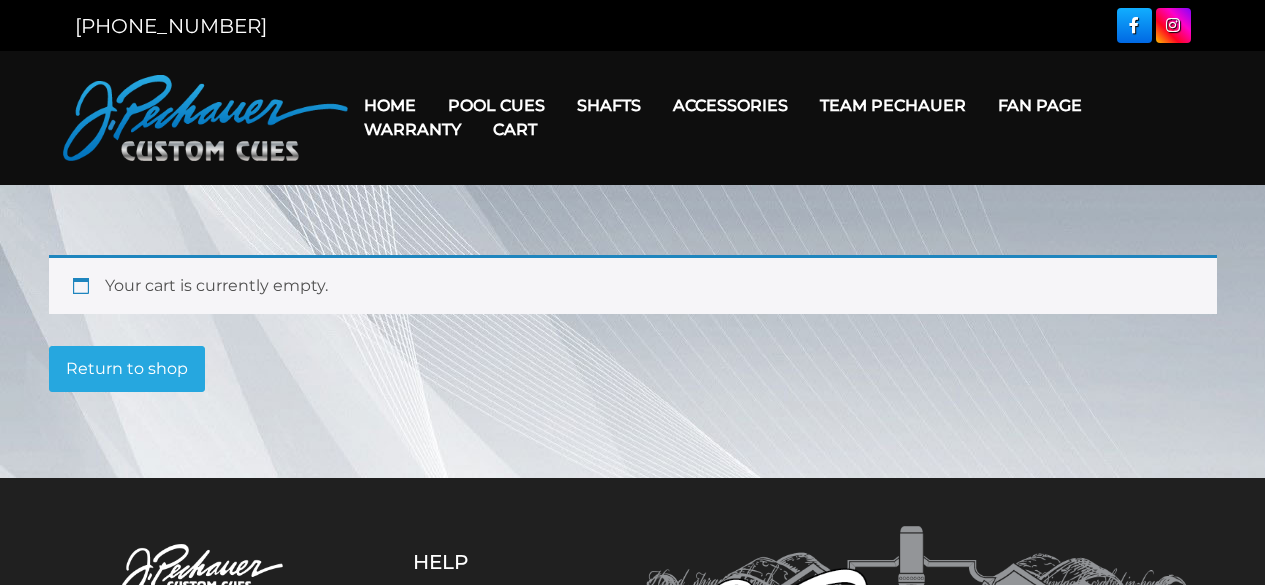 scroll, scrollTop: 0, scrollLeft: 0, axis: both 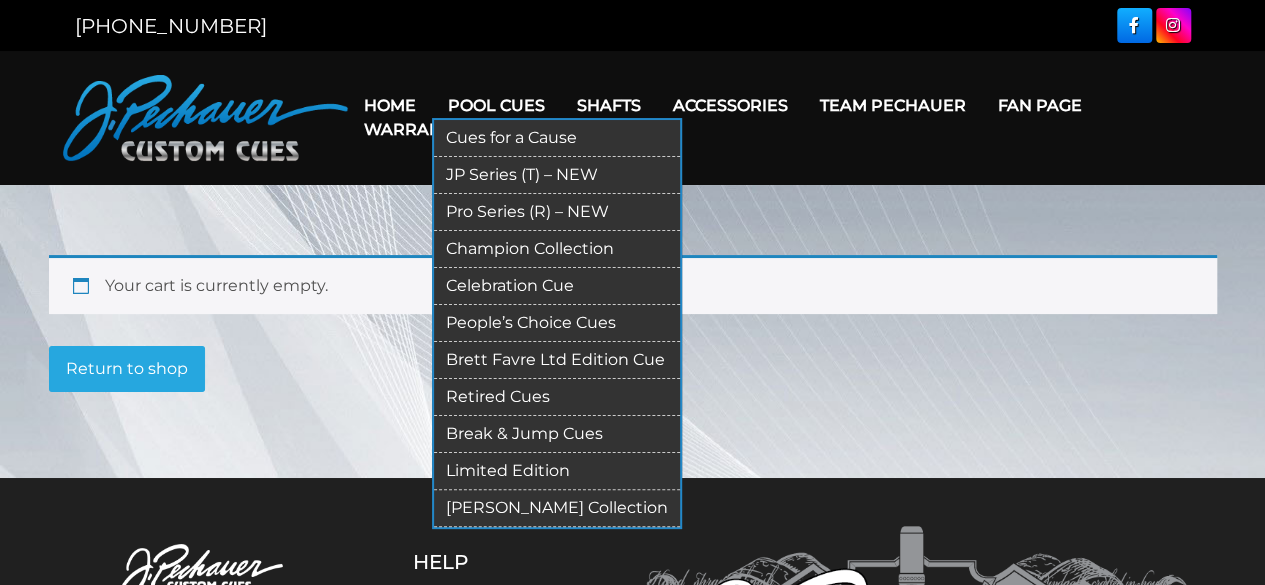 click on "People’s Choice Cues" at bounding box center (557, 323) 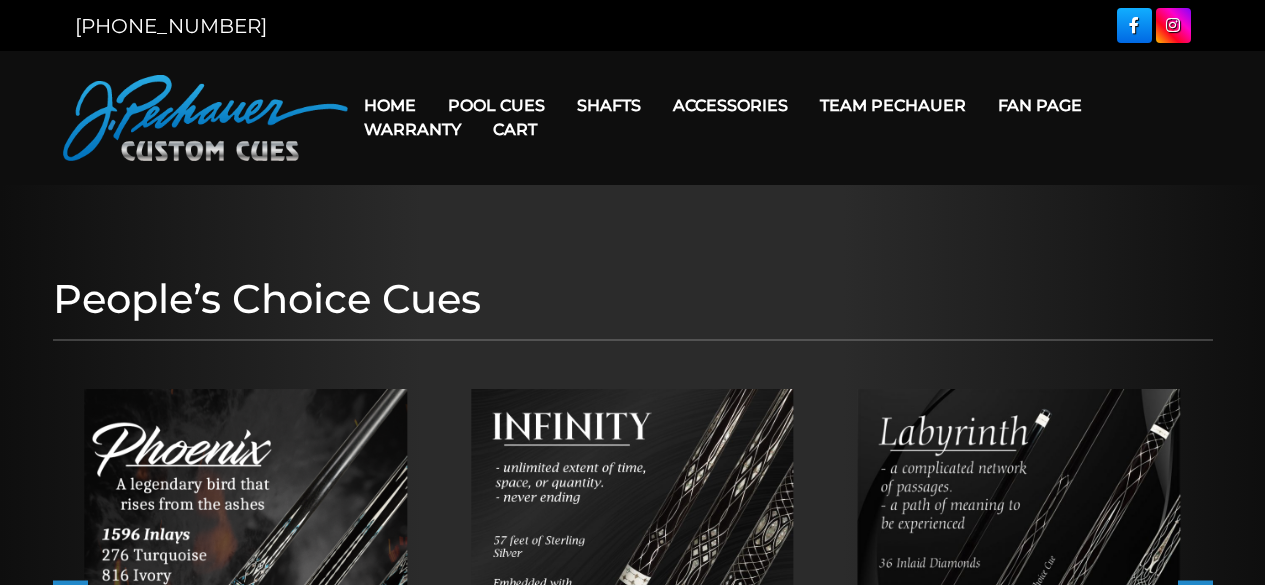 scroll, scrollTop: 0, scrollLeft: 0, axis: both 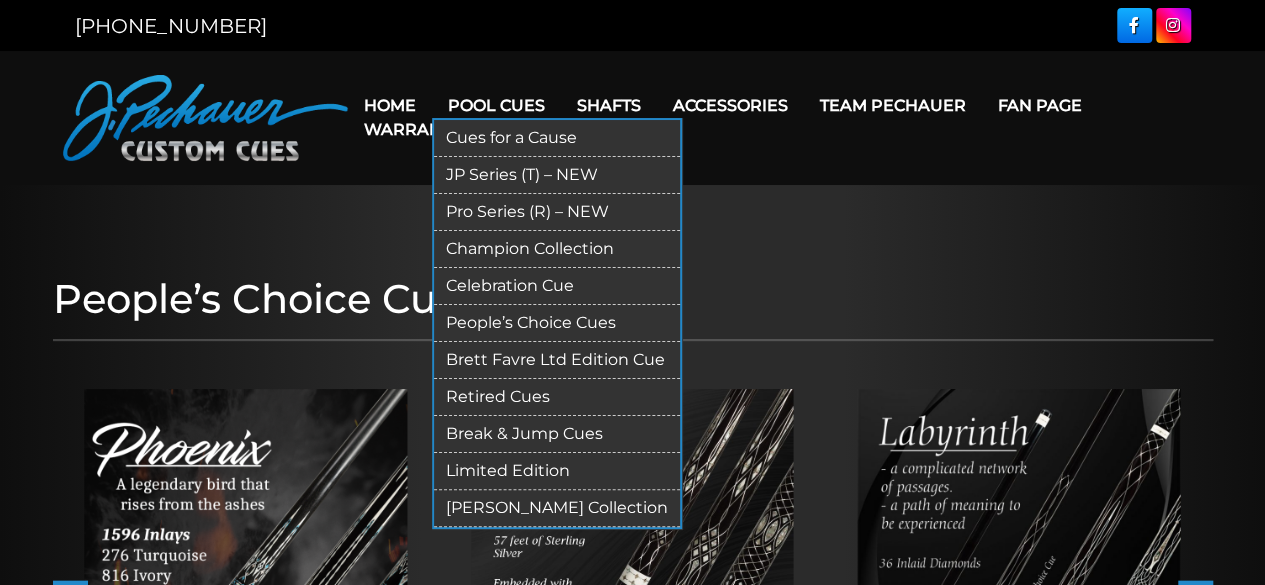 click on "Limited Edition" at bounding box center [557, 471] 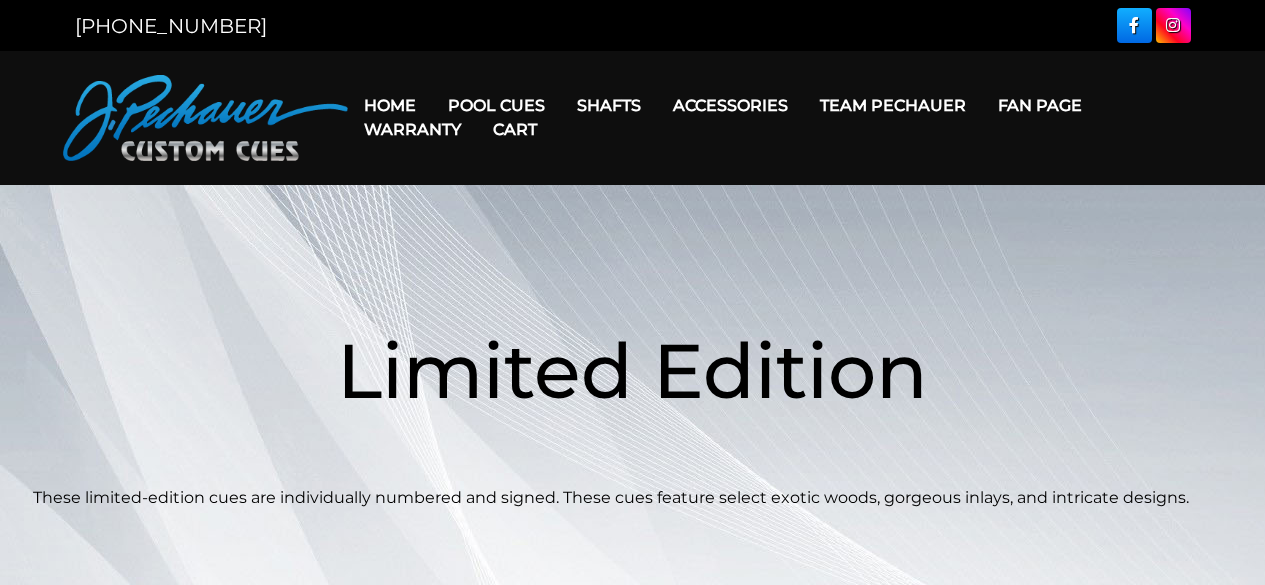scroll, scrollTop: 0, scrollLeft: 0, axis: both 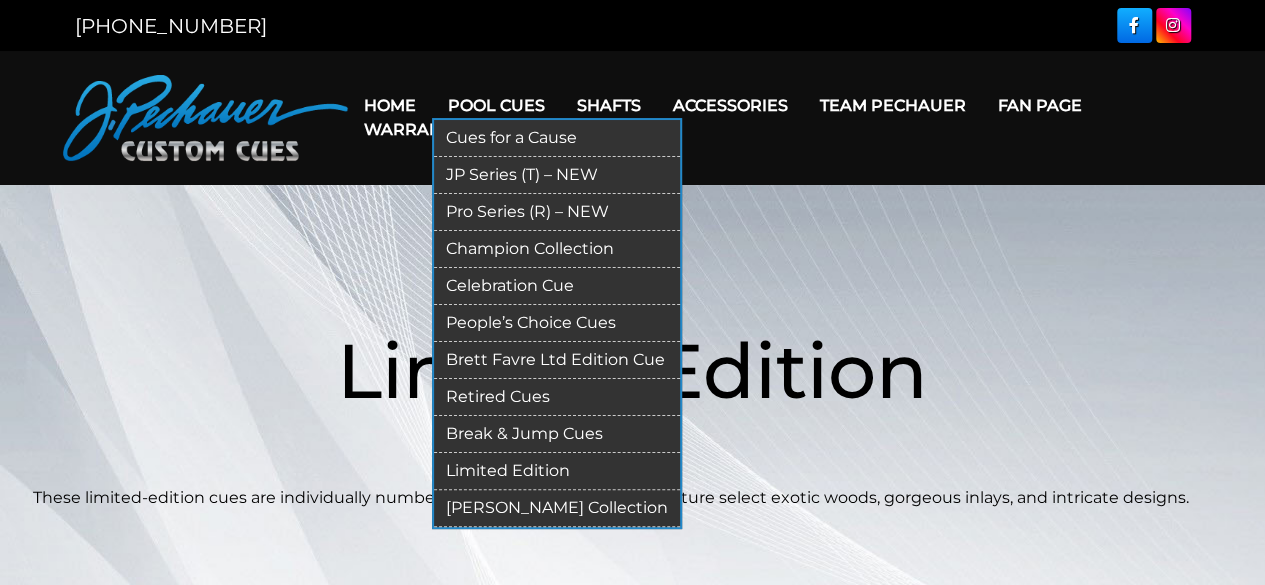 click on "Brett Favre Ltd Edition Cue" at bounding box center (557, 360) 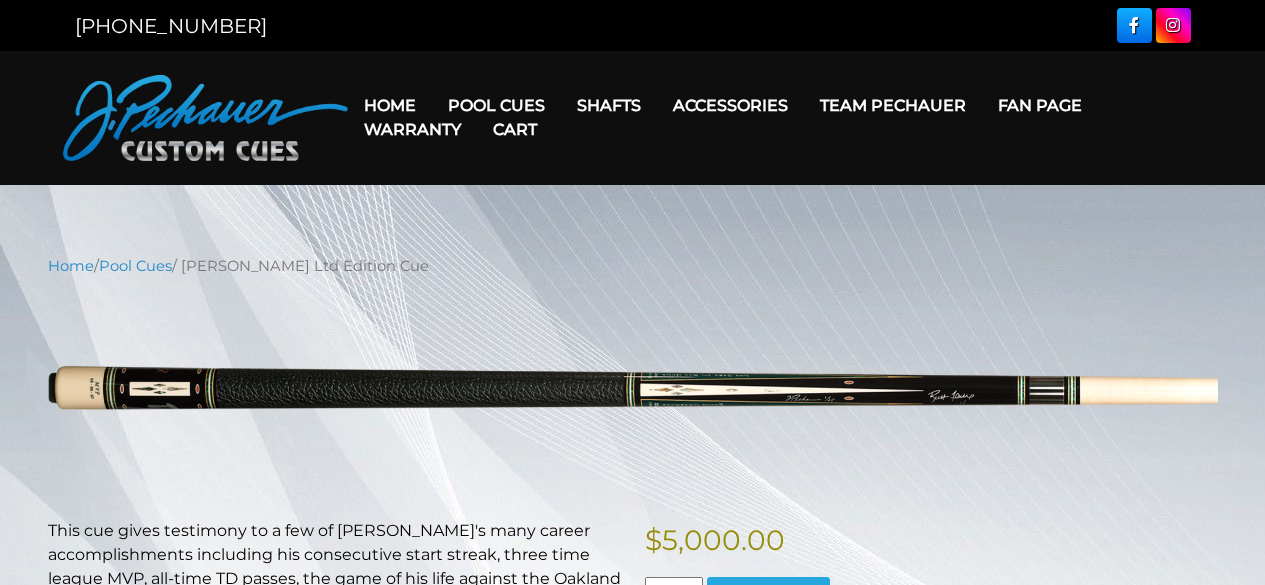 scroll, scrollTop: 0, scrollLeft: 0, axis: both 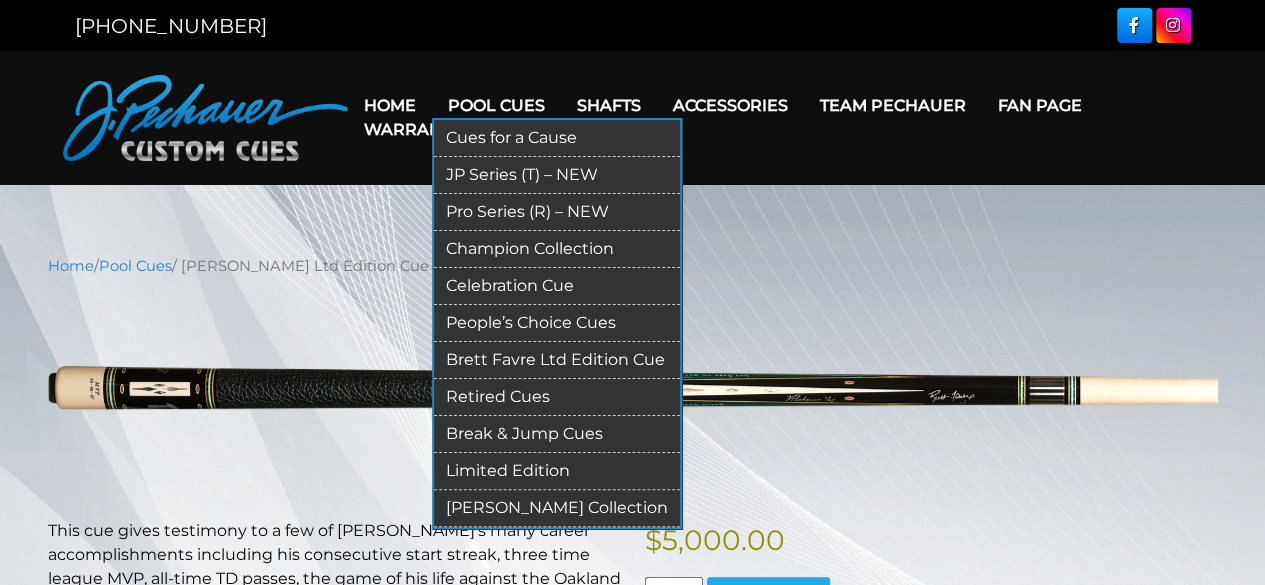 click on "Cues for a Cause" at bounding box center (557, 138) 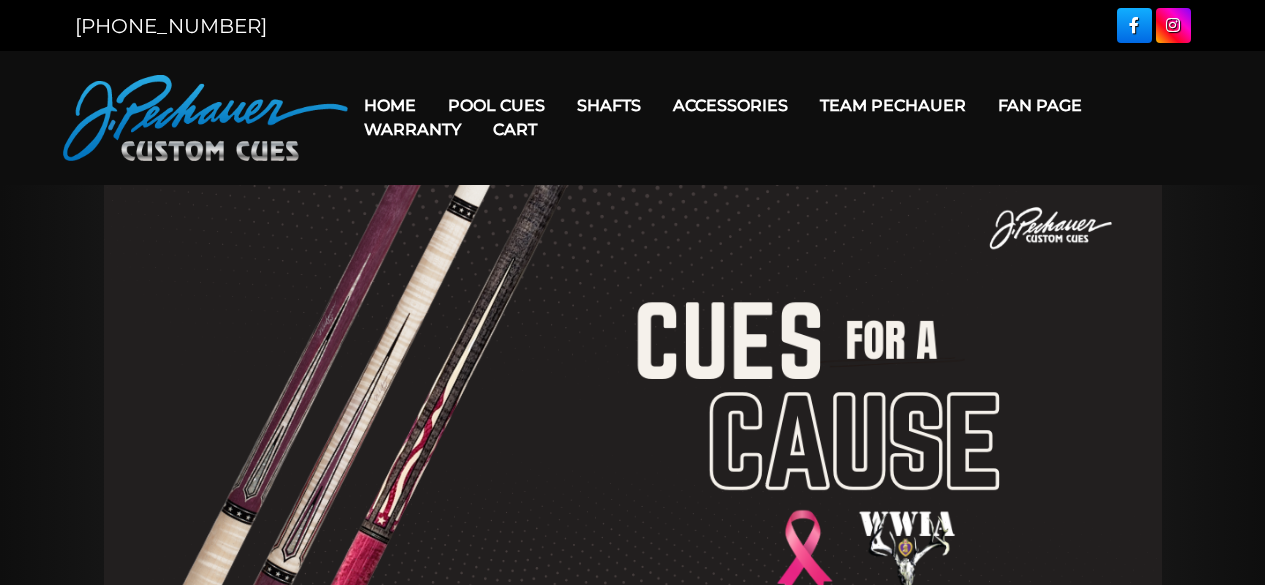 scroll, scrollTop: 0, scrollLeft: 0, axis: both 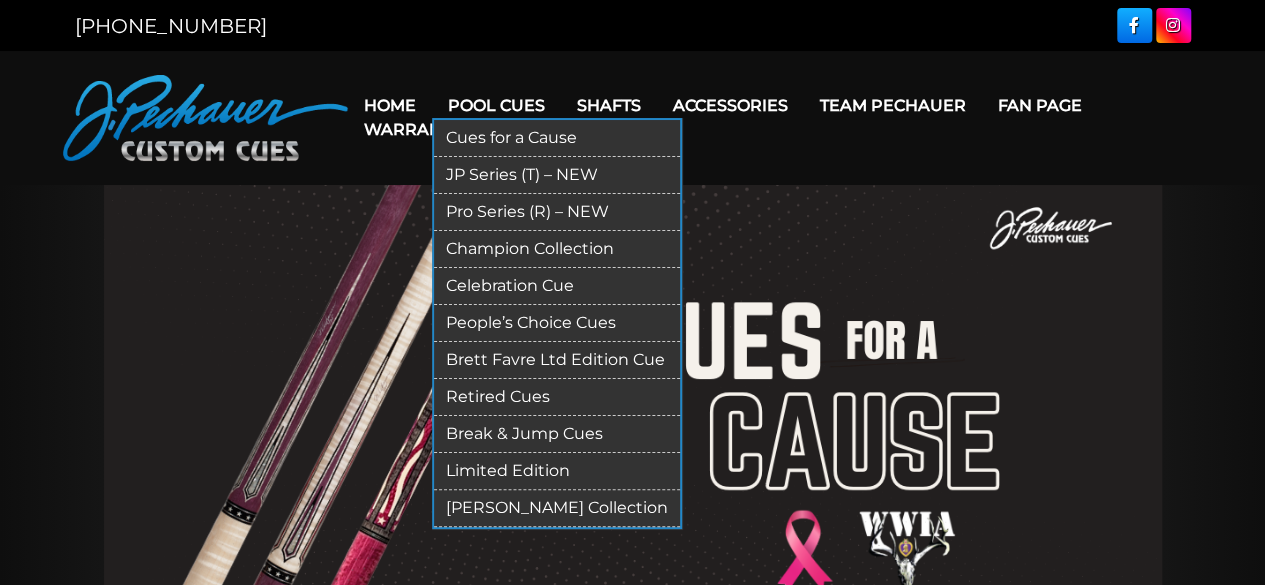 click on "JP Series (T) – NEW" at bounding box center (557, 175) 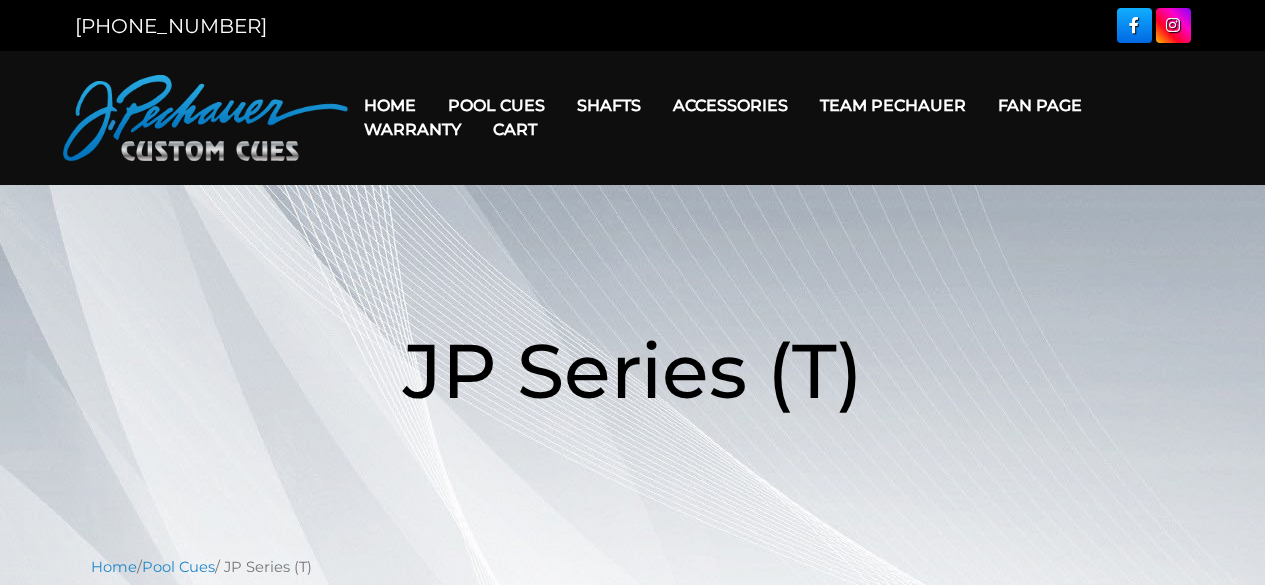 scroll, scrollTop: 0, scrollLeft: 0, axis: both 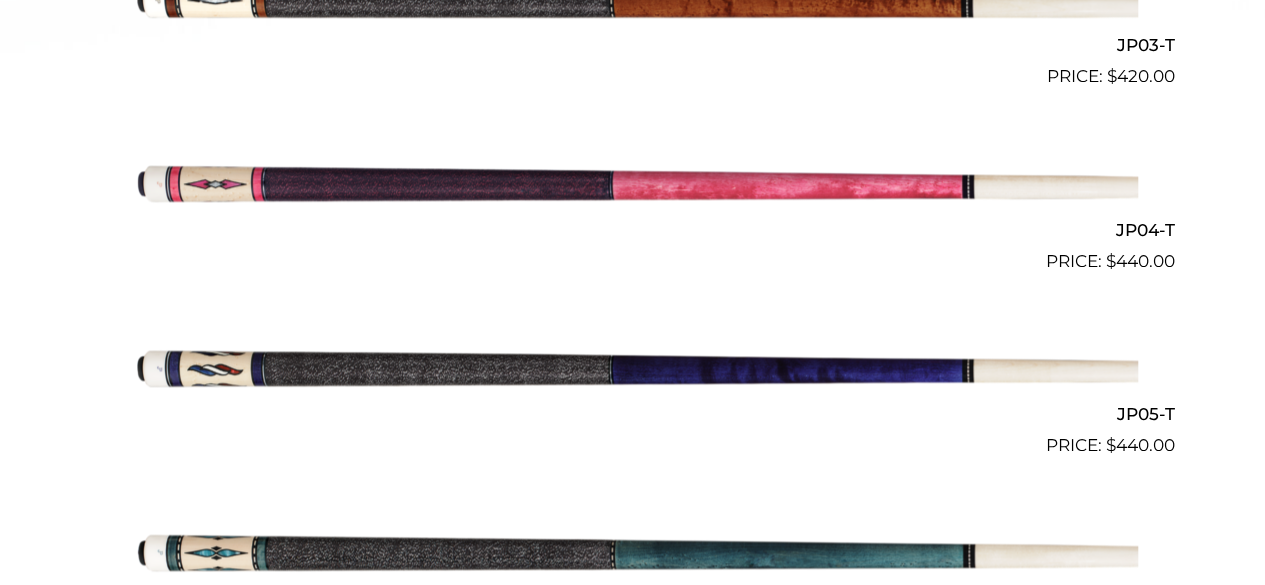 drag, startPoint x: 1279, startPoint y: 94, endPoint x: 1279, endPoint y: 138, distance: 44 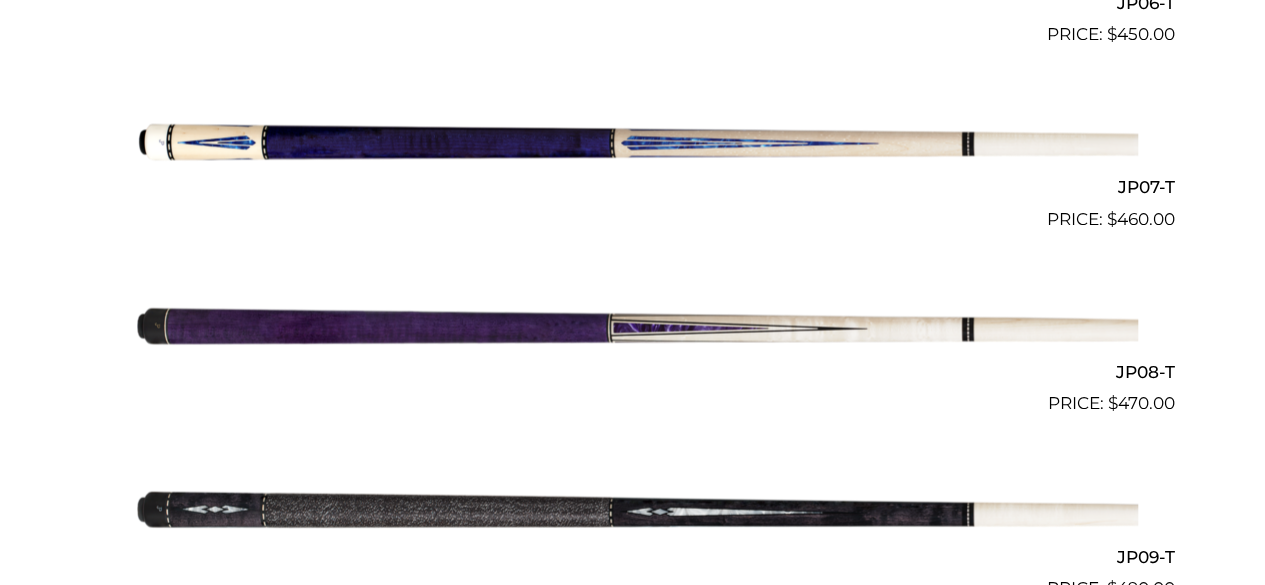 scroll, scrollTop: 1698, scrollLeft: 0, axis: vertical 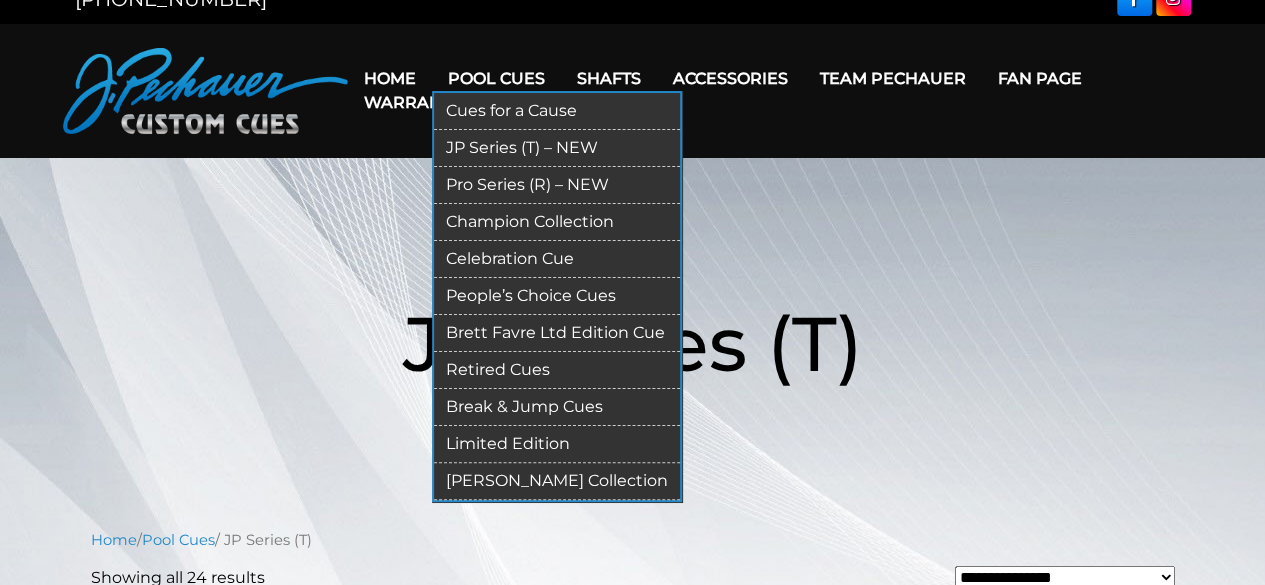 click on "Pro Series (R) – NEW" at bounding box center (557, 185) 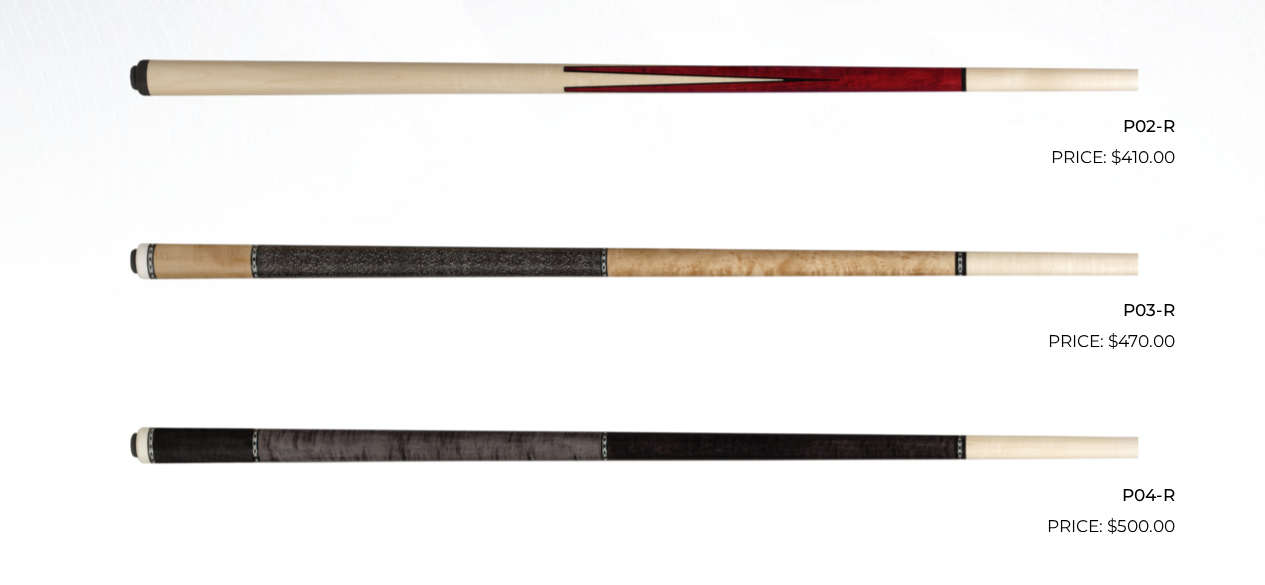 scroll, scrollTop: 839, scrollLeft: 0, axis: vertical 